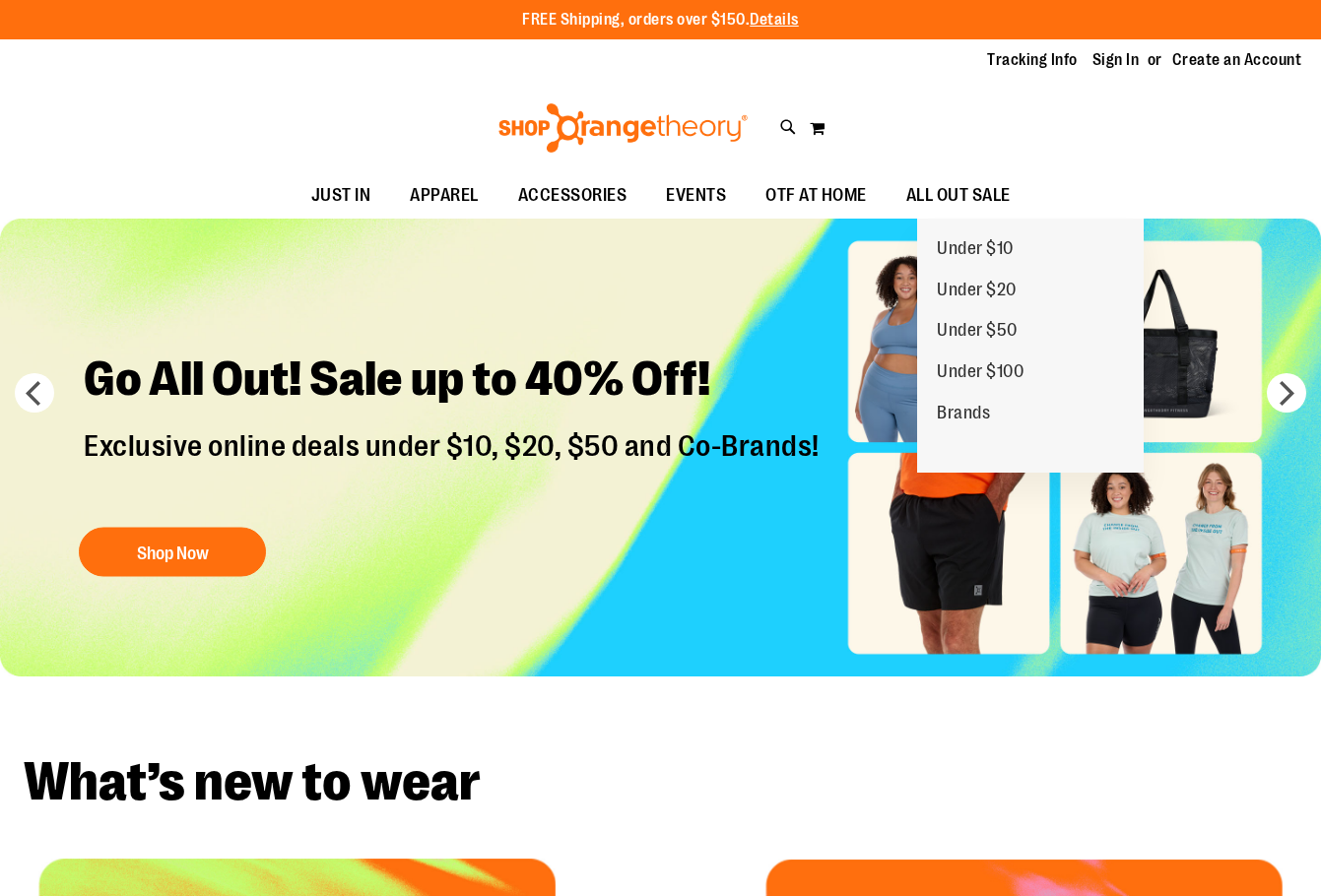 scroll, scrollTop: 0, scrollLeft: 0, axis: both 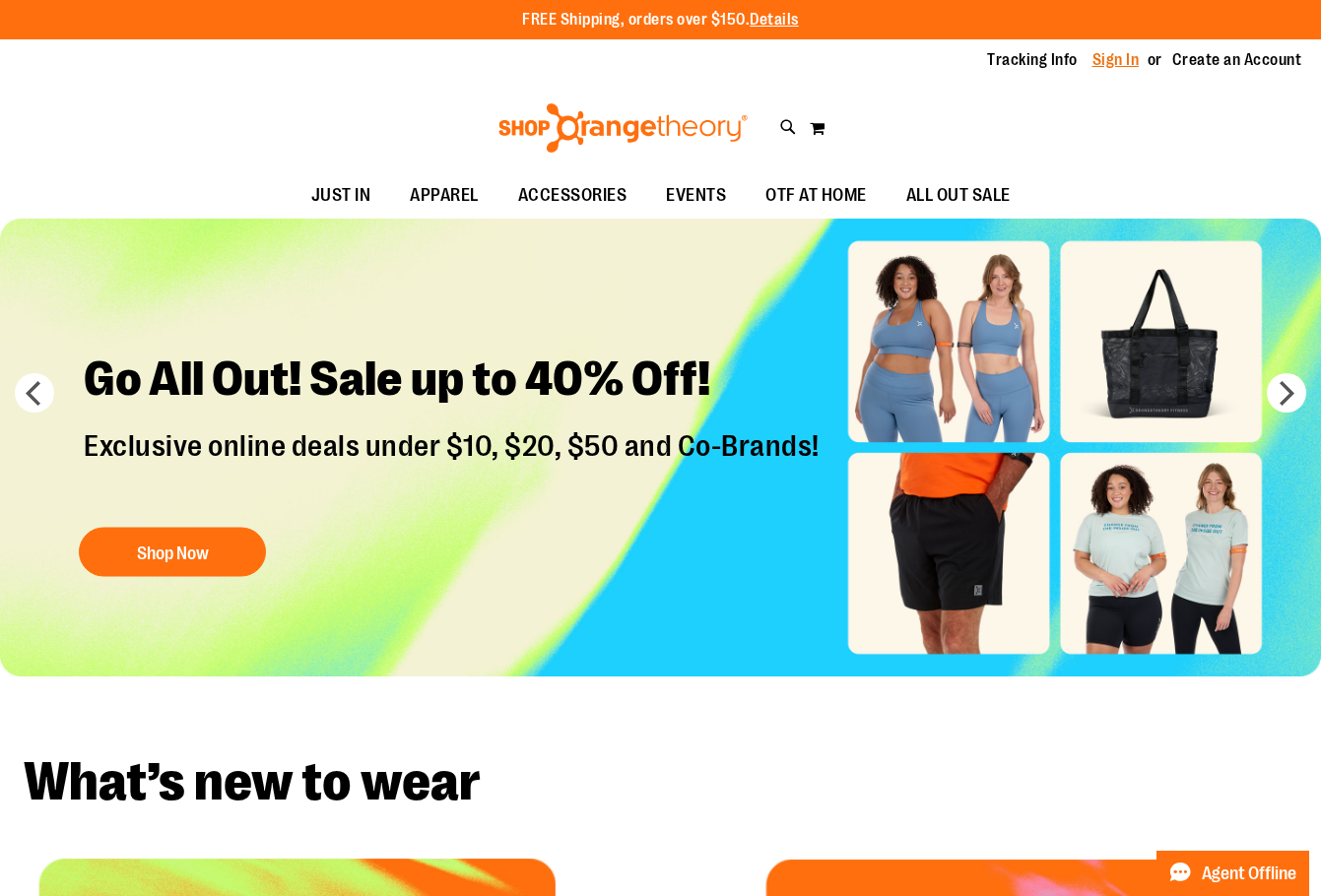 click on "Sign In" at bounding box center (1116, 60) 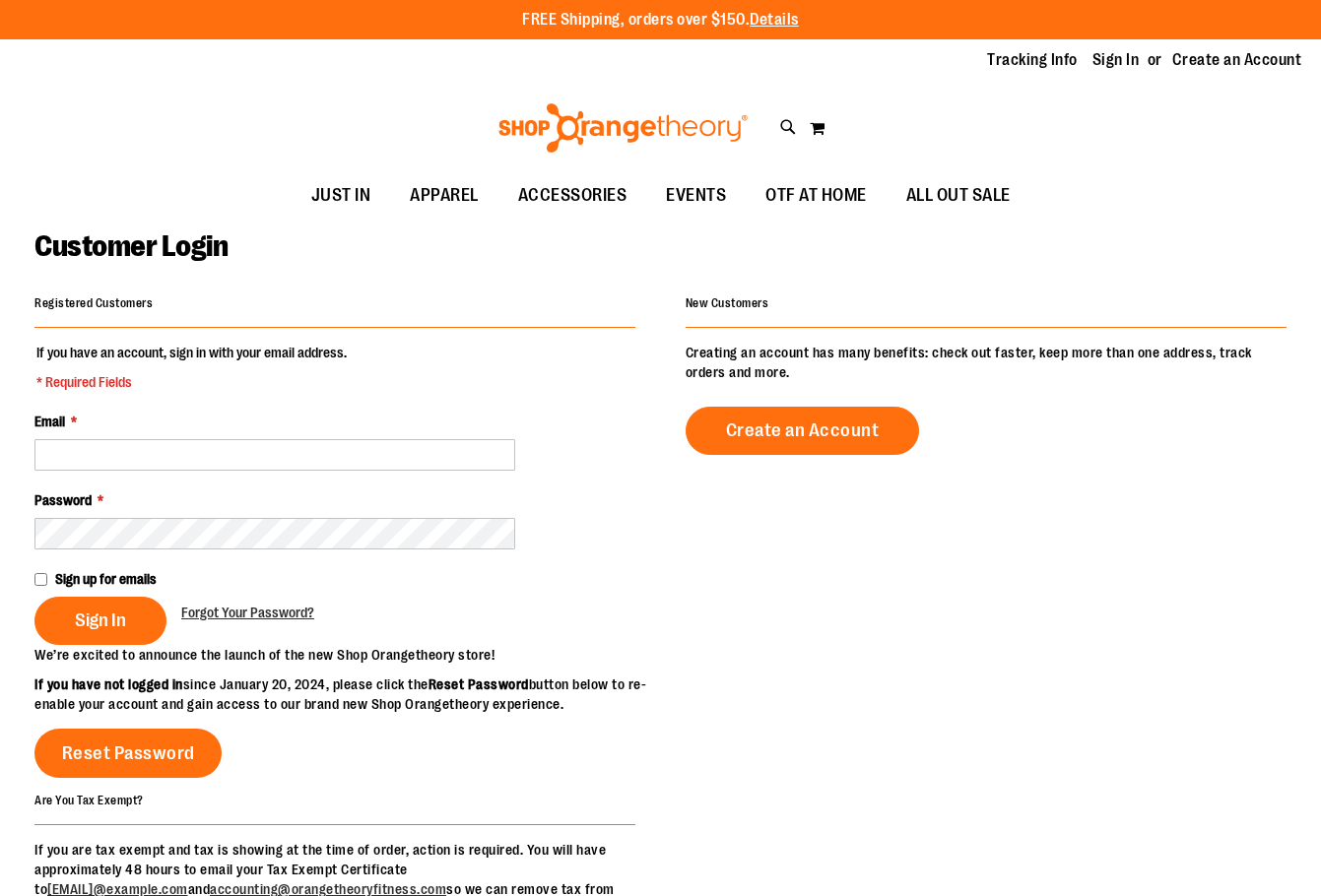 scroll, scrollTop: 0, scrollLeft: 0, axis: both 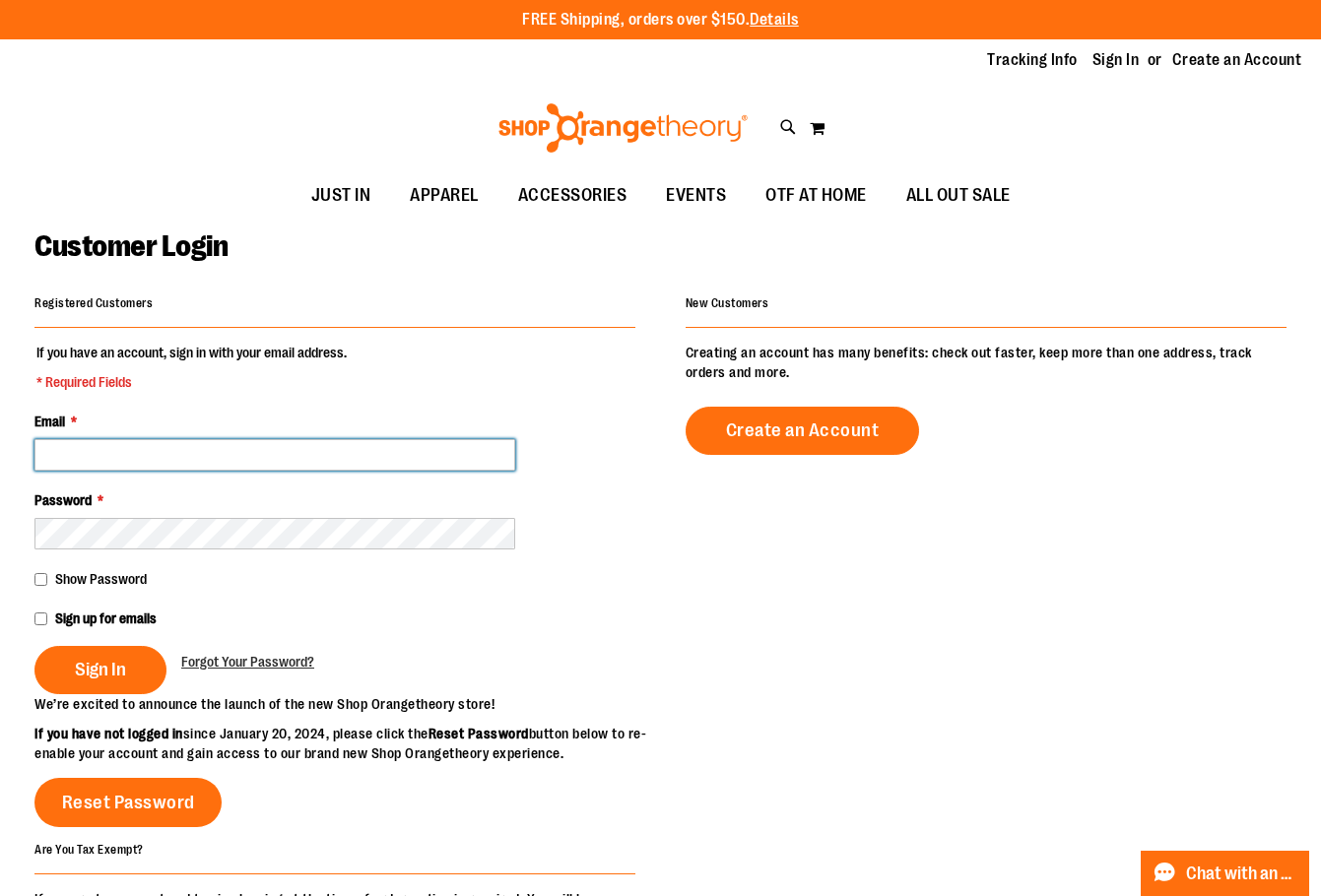 click on "Email *" at bounding box center [275, 455] 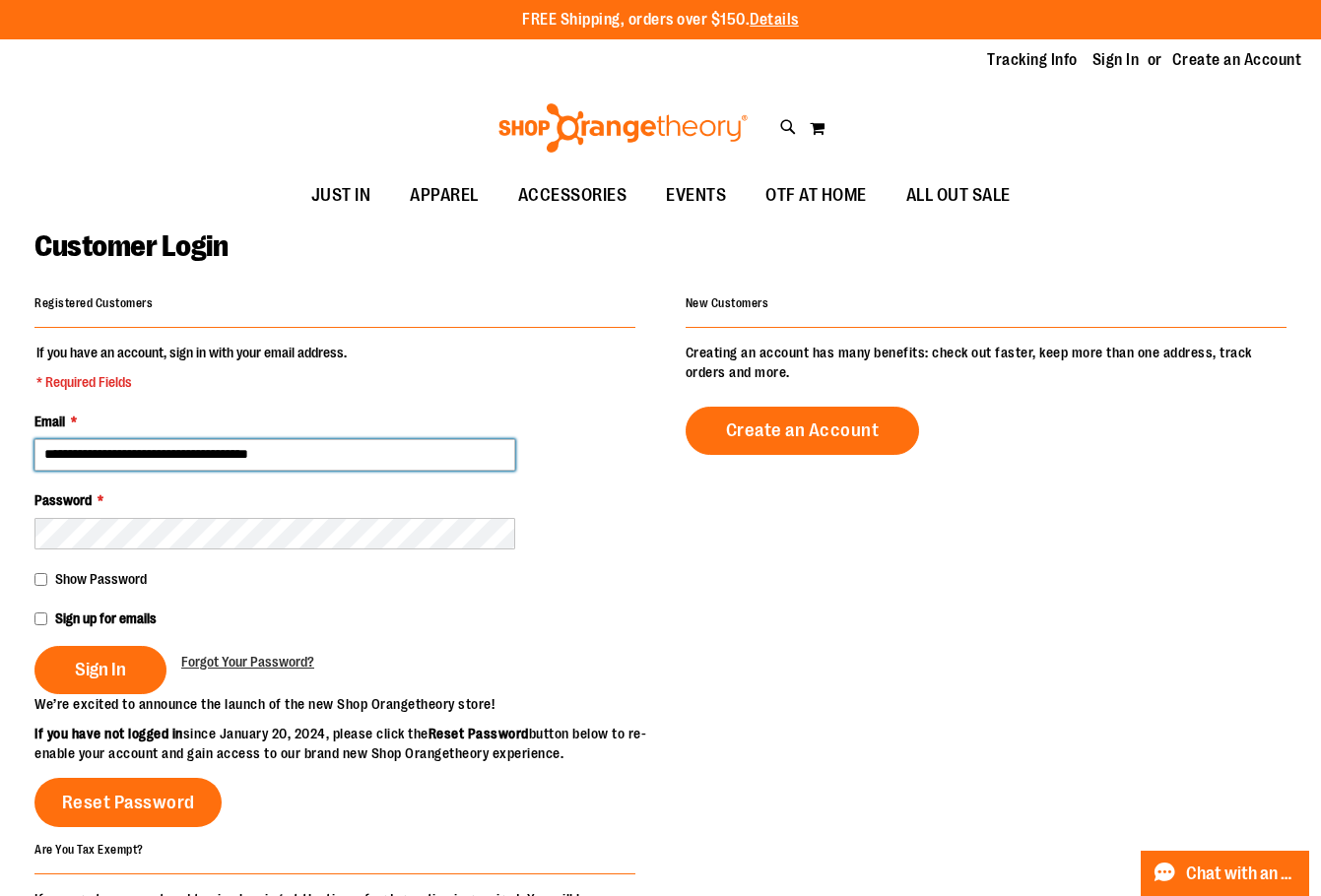 type on "**********" 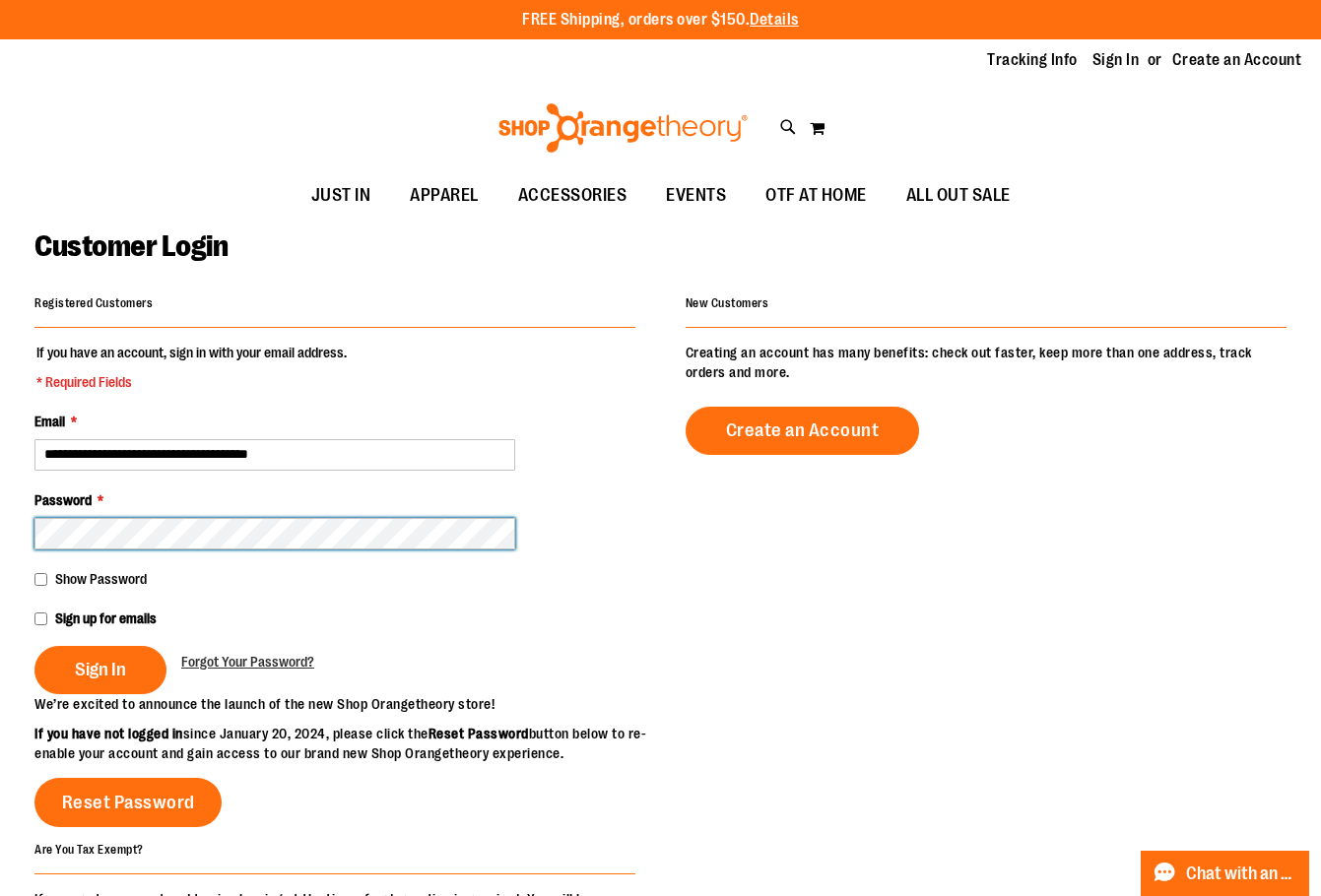click on "Sign In" at bounding box center [100, 670] 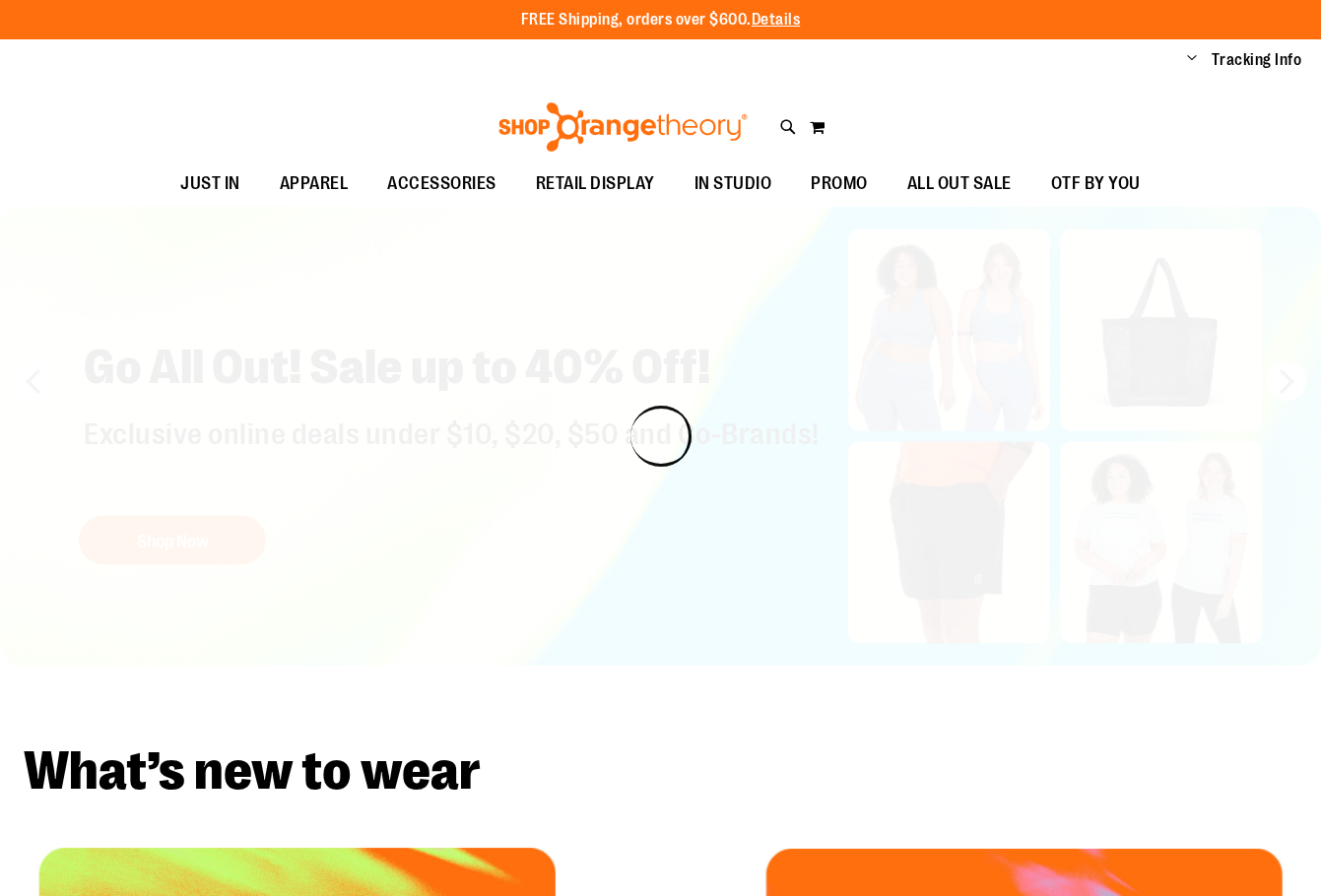 scroll, scrollTop: 0, scrollLeft: 0, axis: both 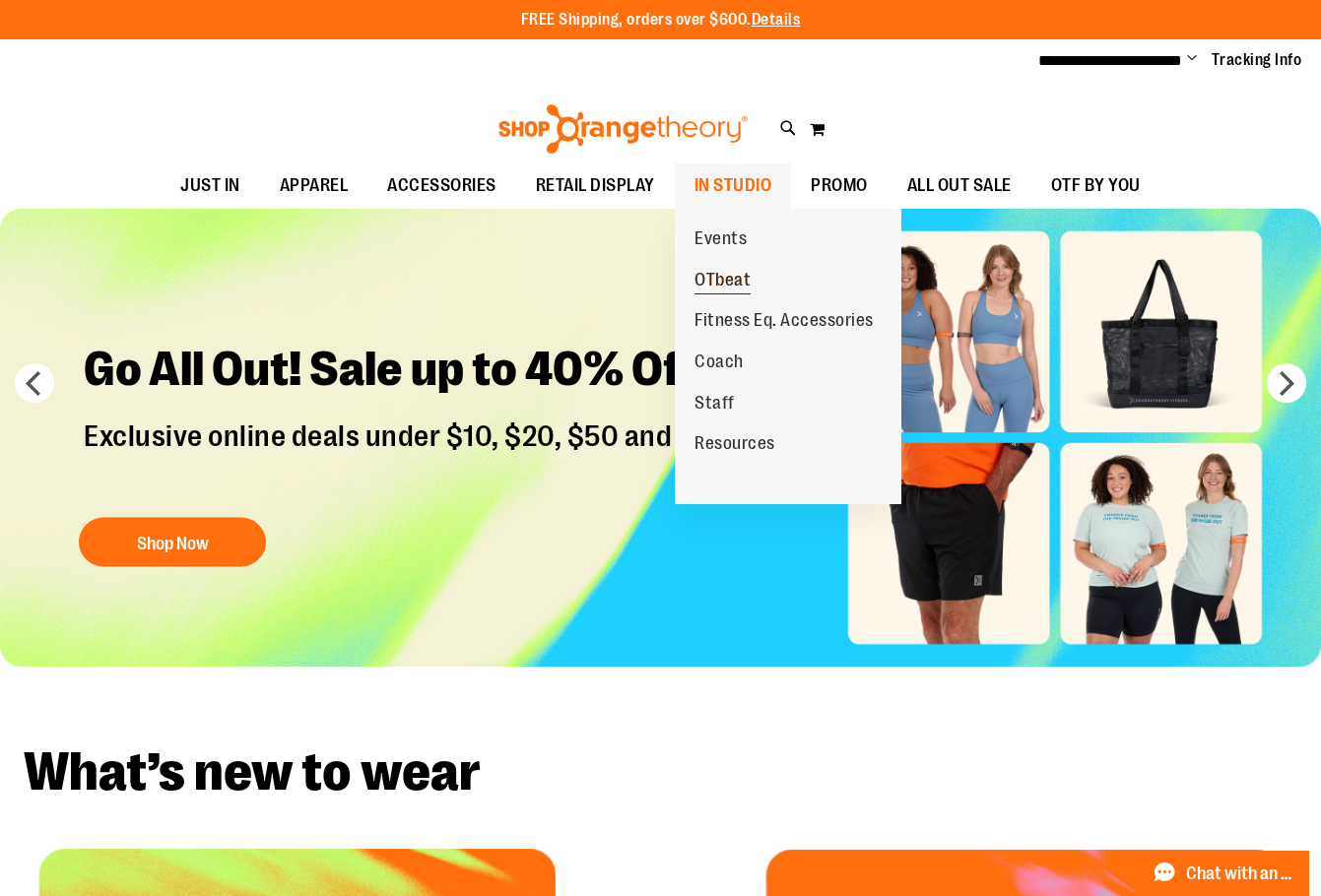 click on "OTbeat" at bounding box center [722, 282] 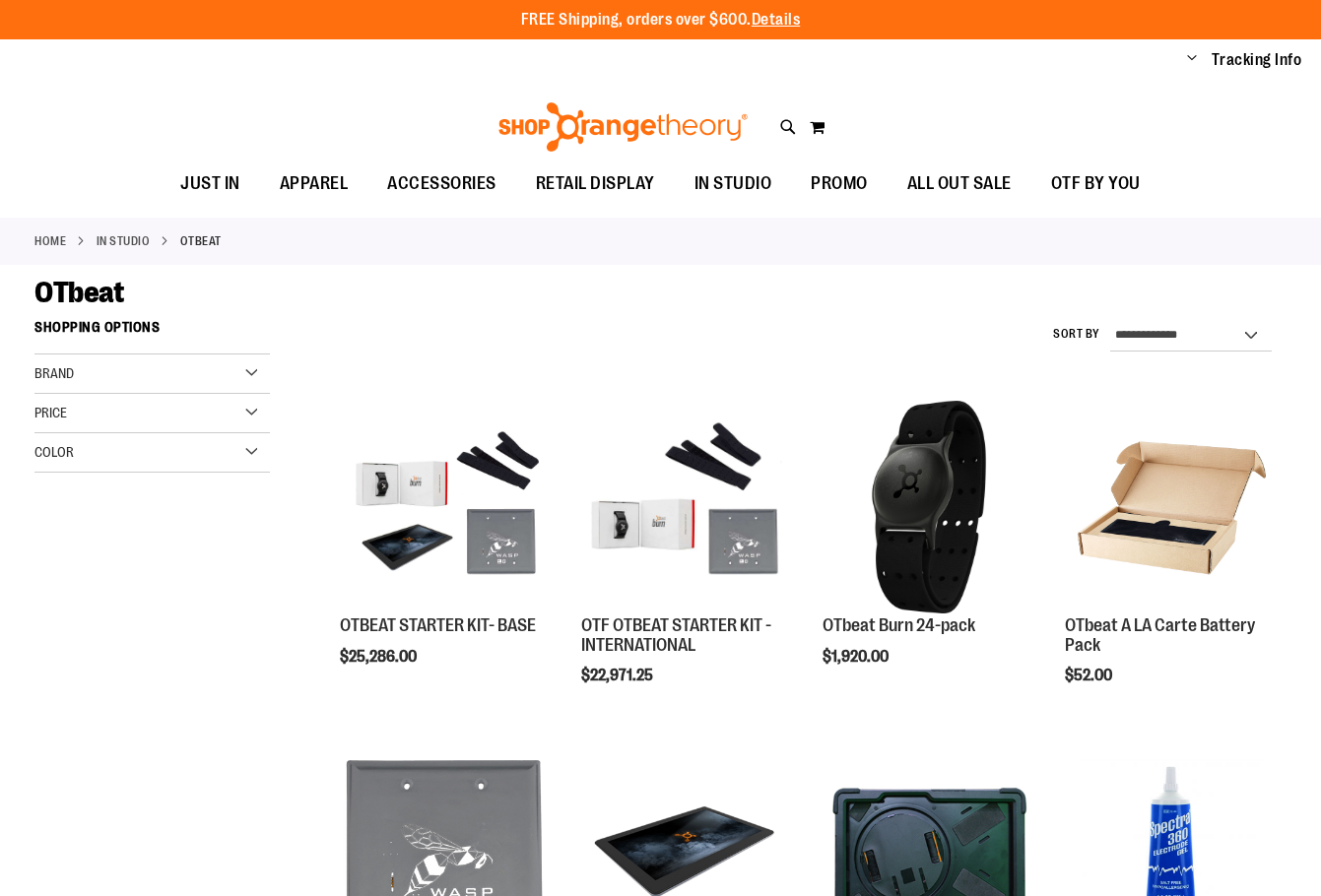 scroll, scrollTop: 0, scrollLeft: 0, axis: both 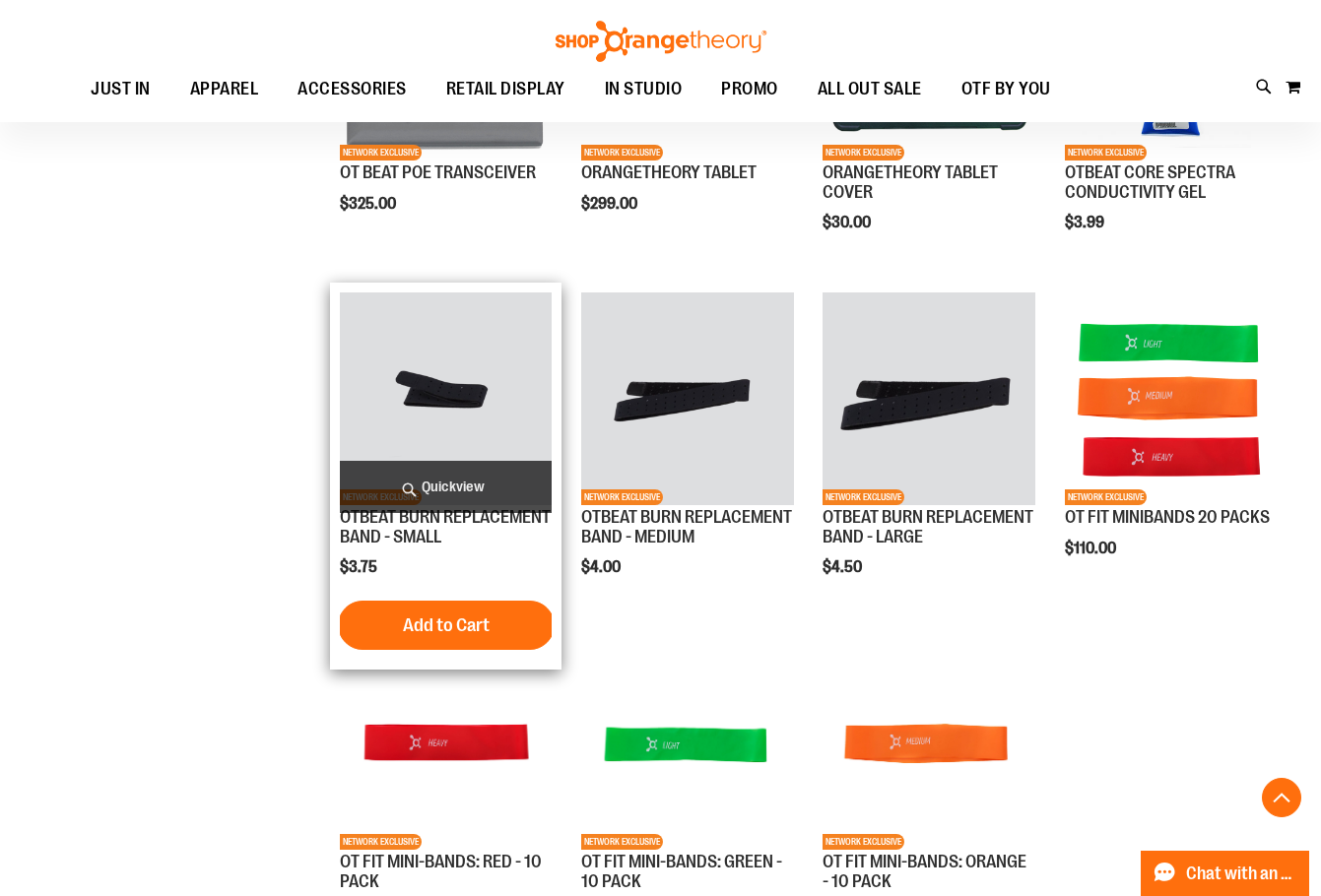 click at bounding box center (445, 398) 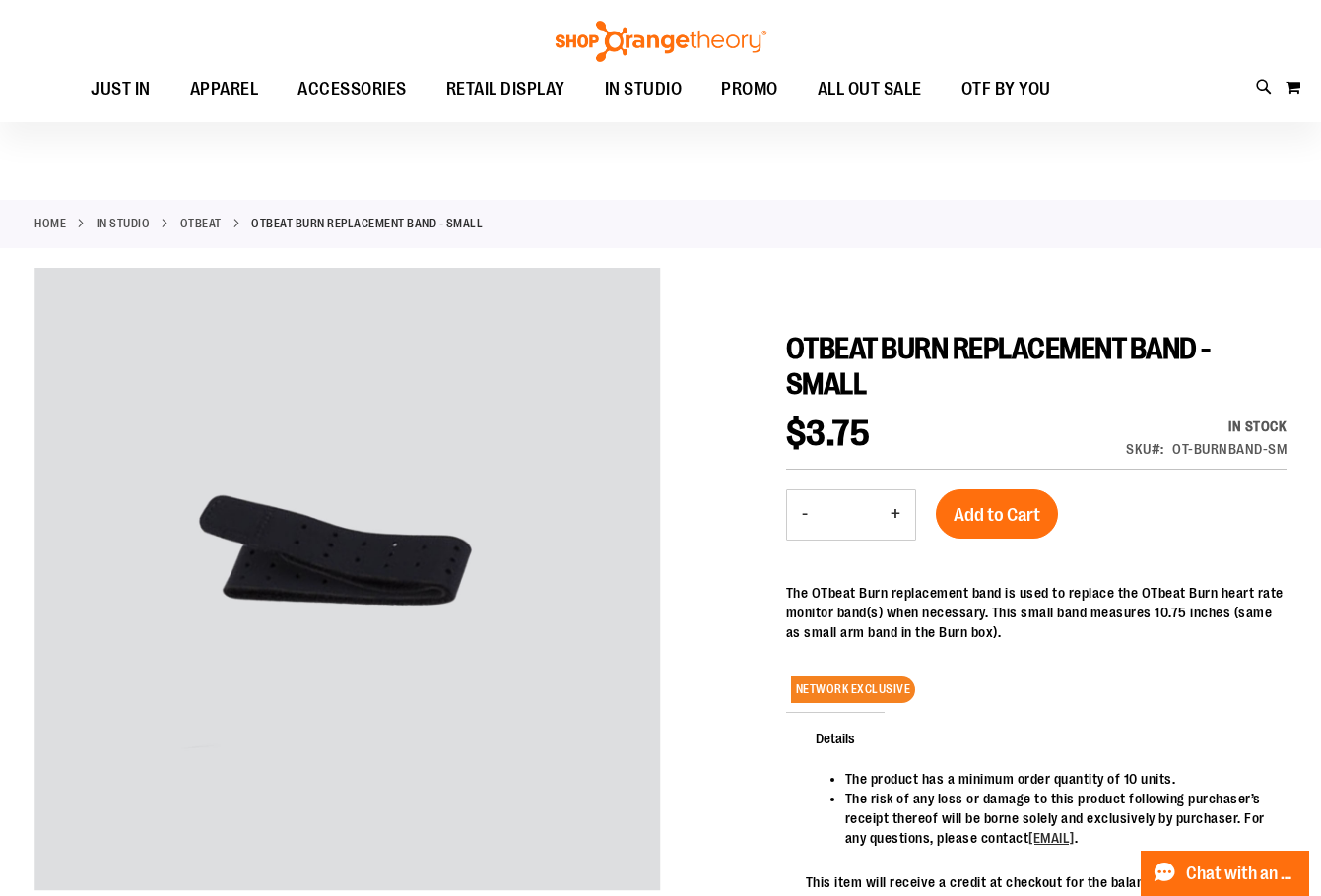 scroll, scrollTop: 0, scrollLeft: 0, axis: both 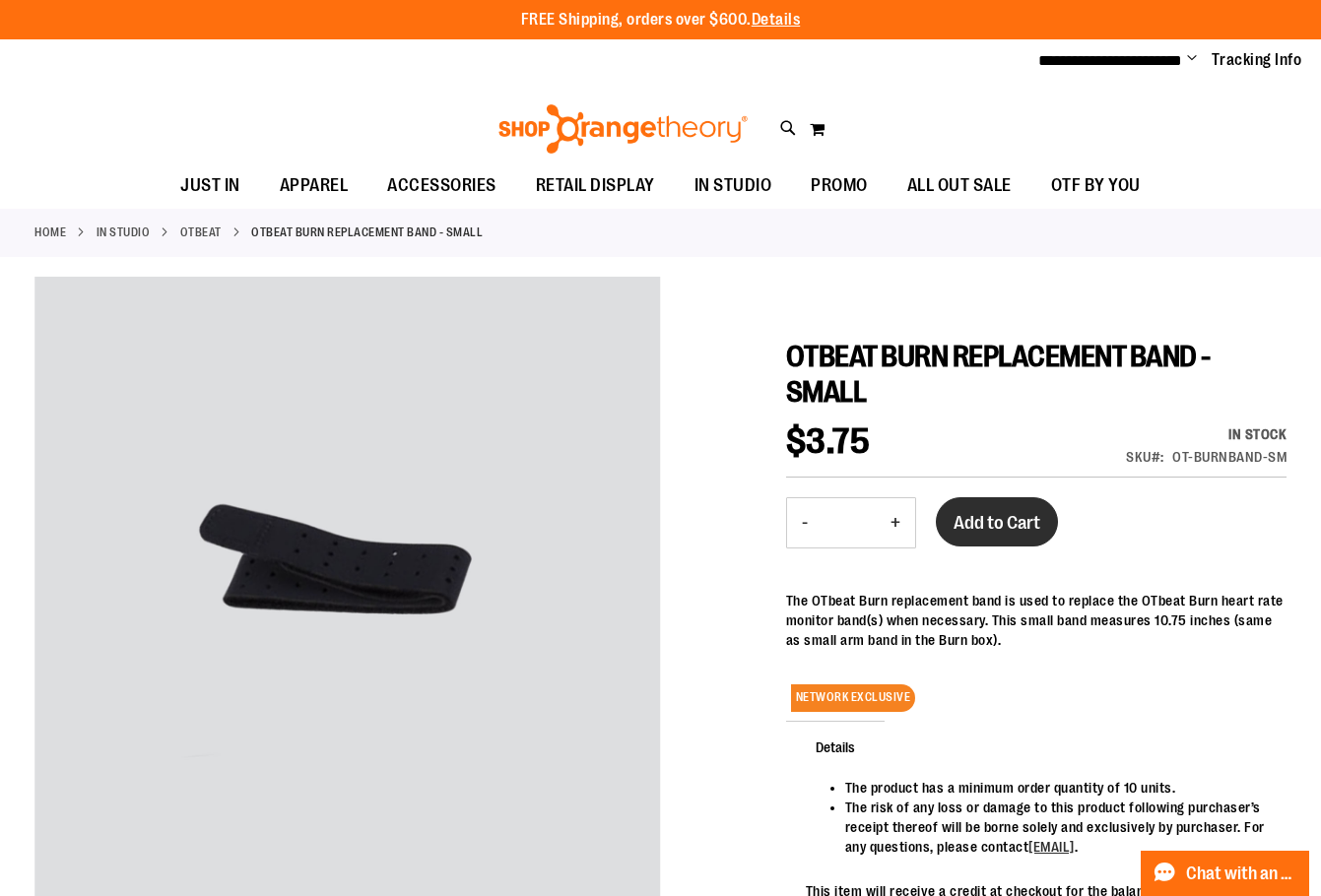 click on "Add to Cart" at bounding box center (997, 523) 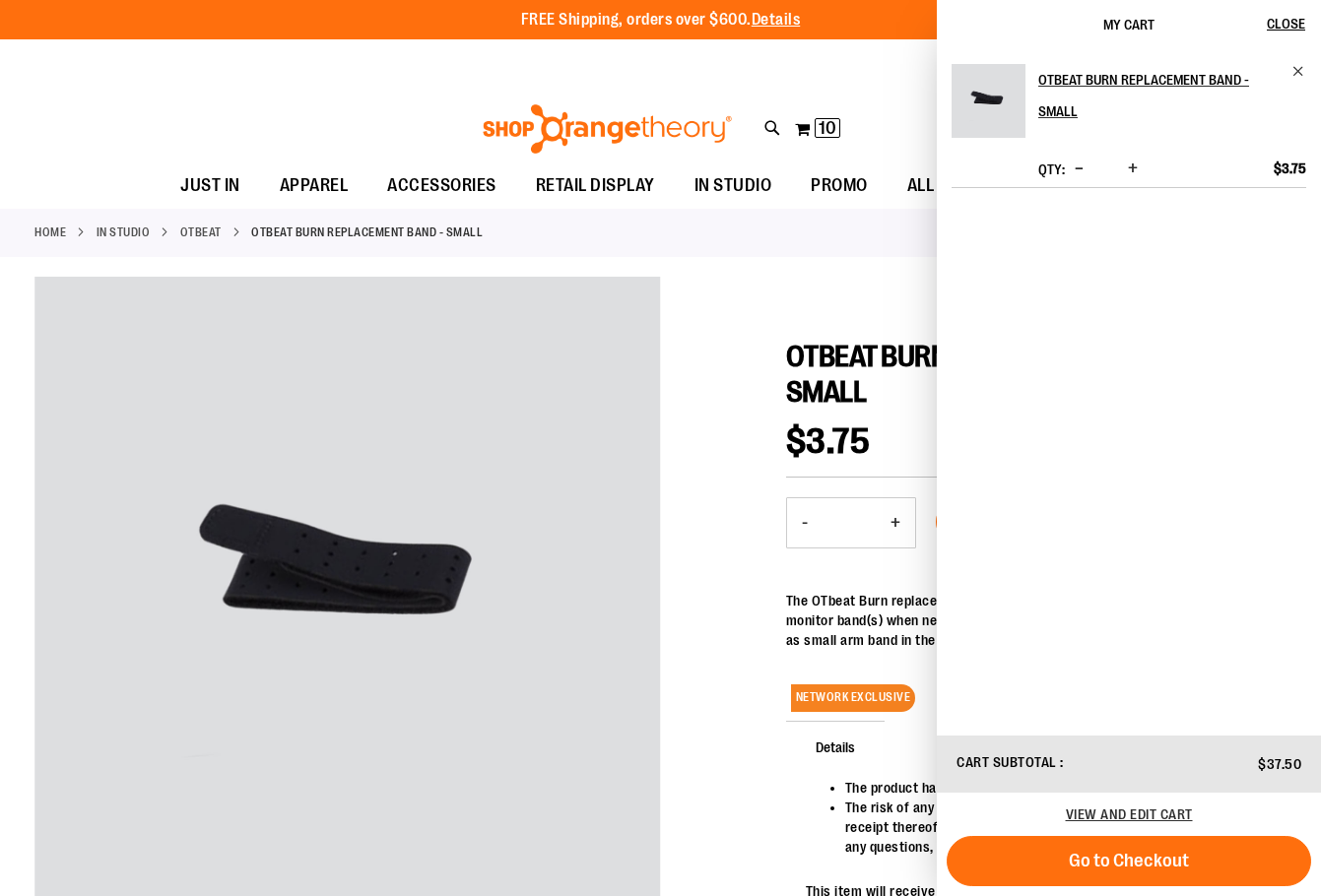click on "OTbeat" at bounding box center (201, 232) 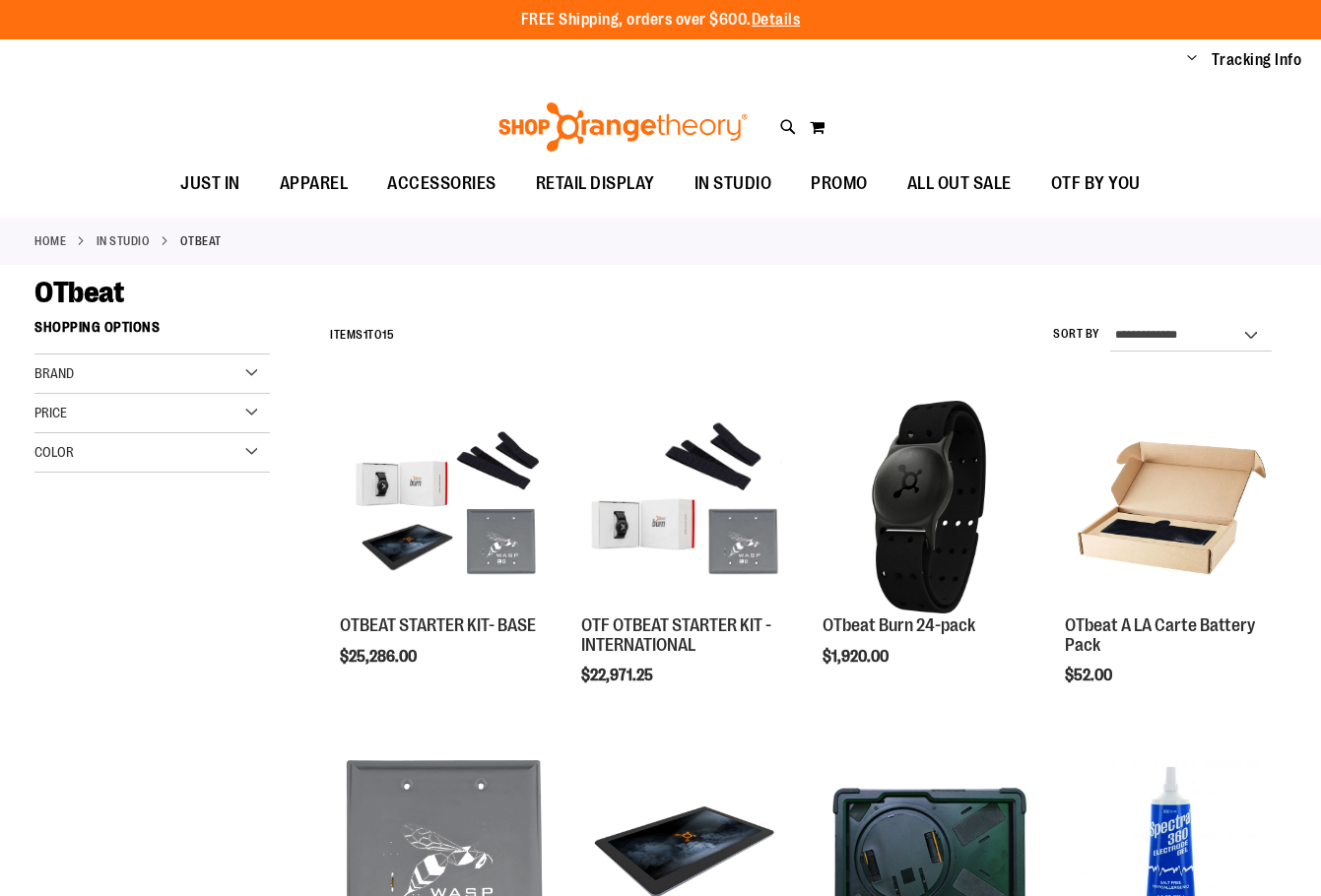 scroll, scrollTop: 0, scrollLeft: 0, axis: both 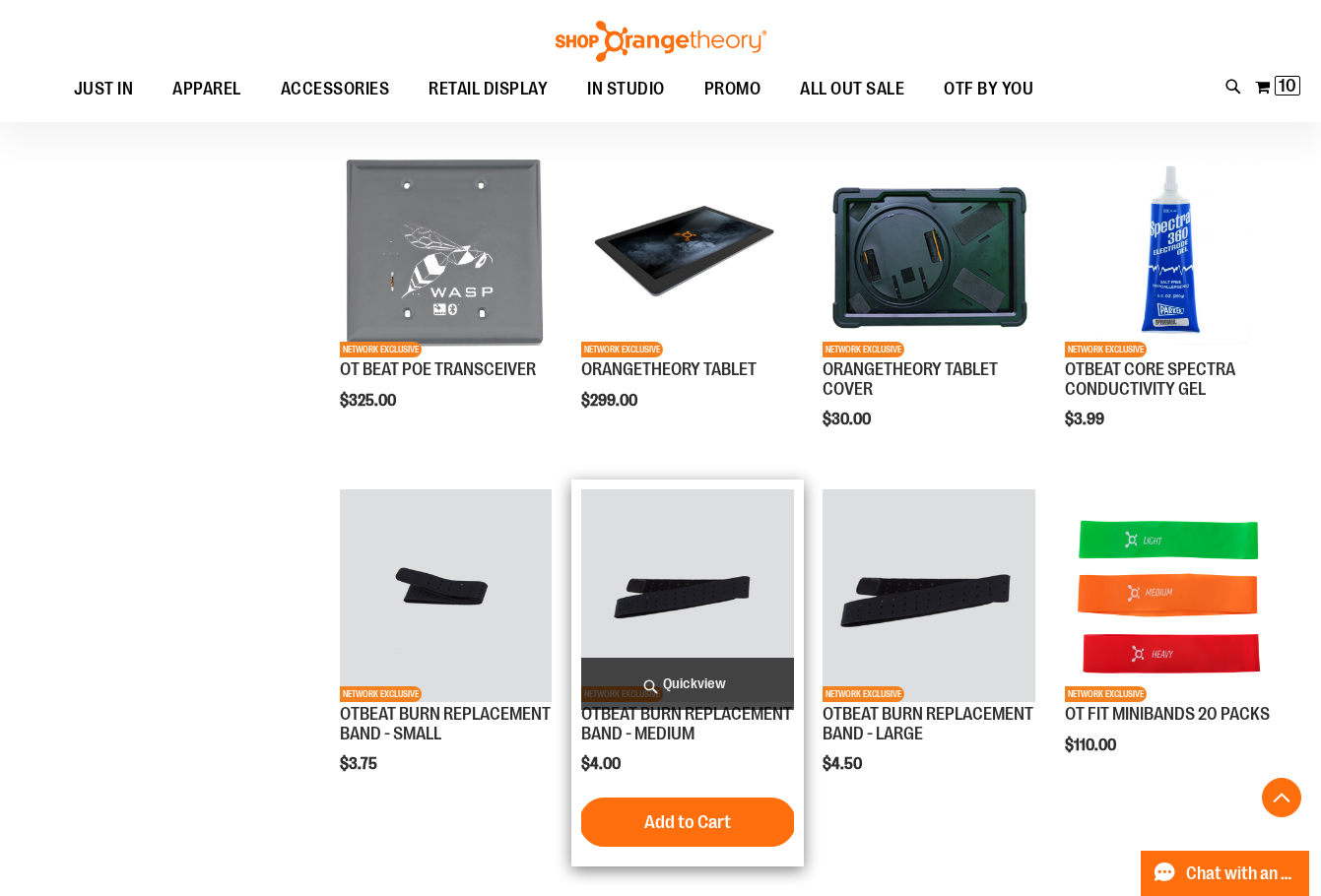click at bounding box center [687, 595] 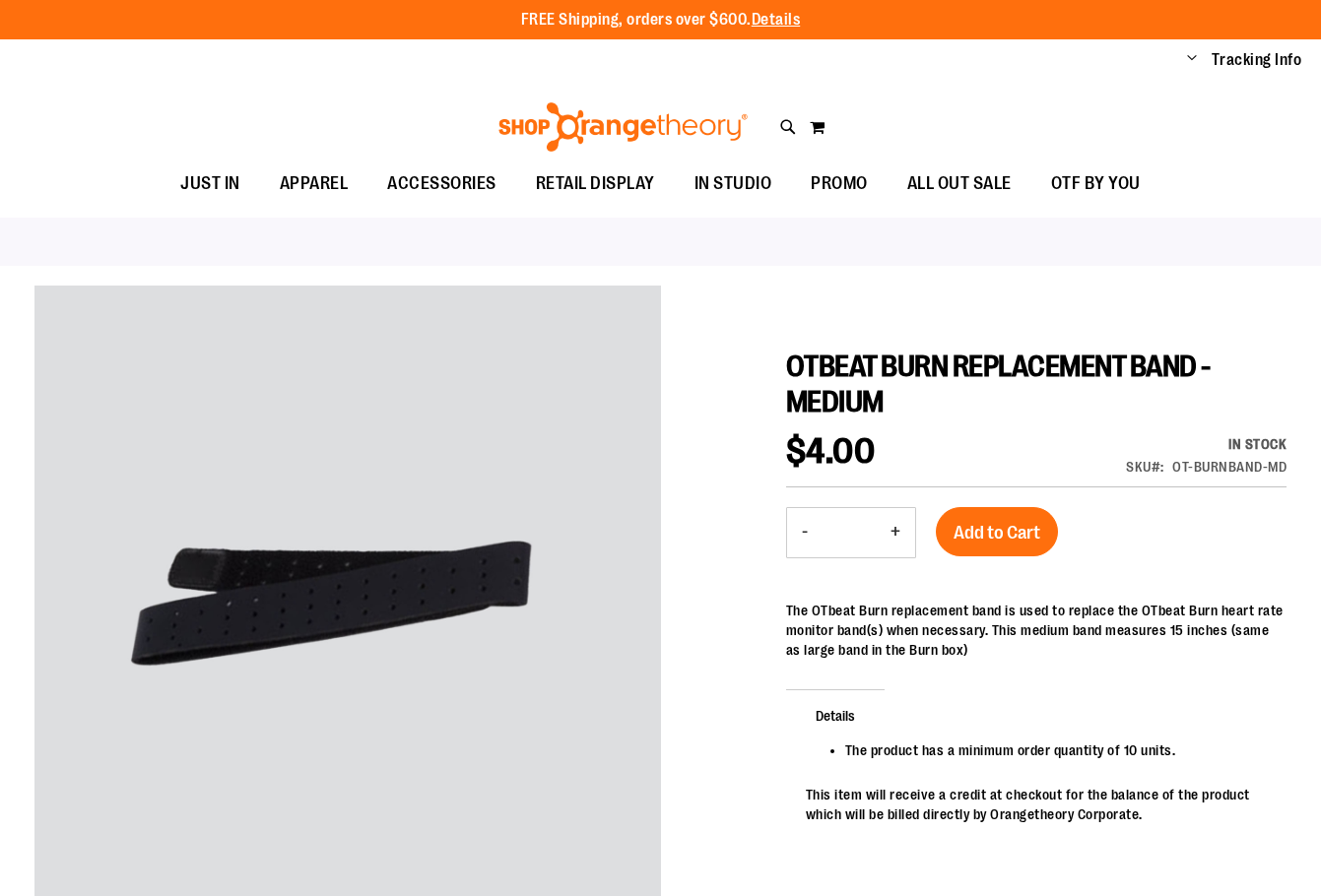 scroll, scrollTop: 0, scrollLeft: 0, axis: both 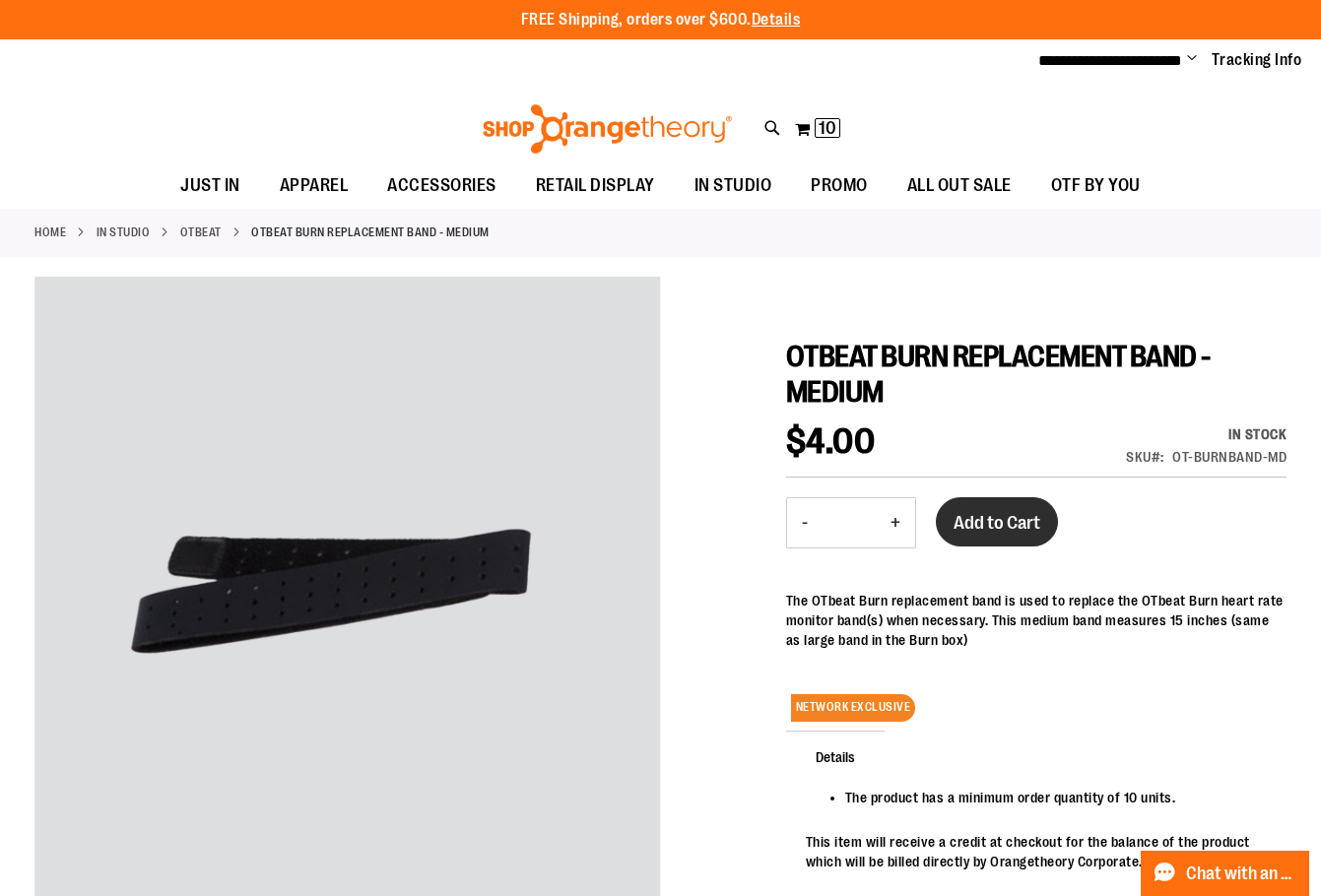 click on "Add to Cart" at bounding box center (997, 522) 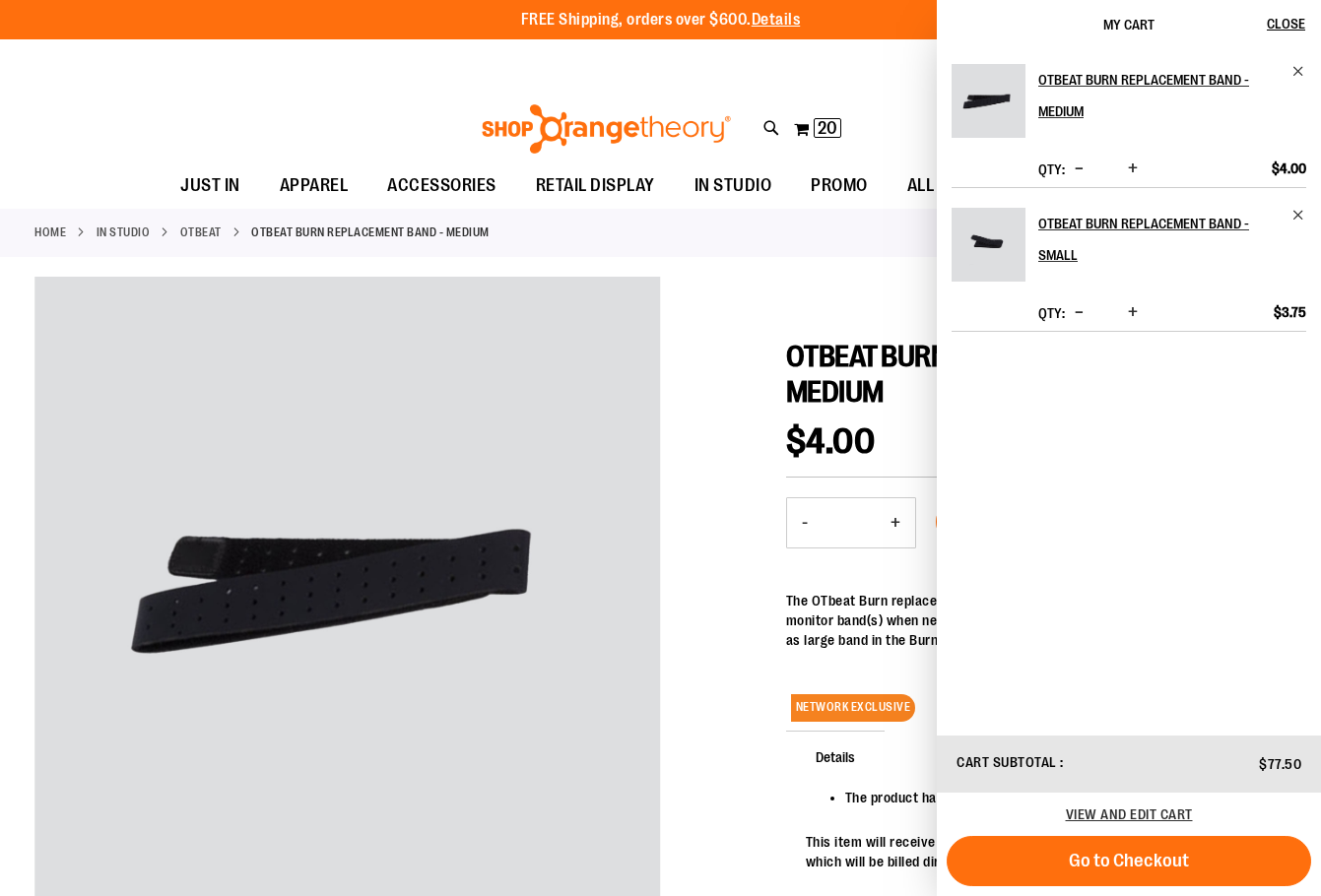 click on "OTbeat" at bounding box center [201, 232] 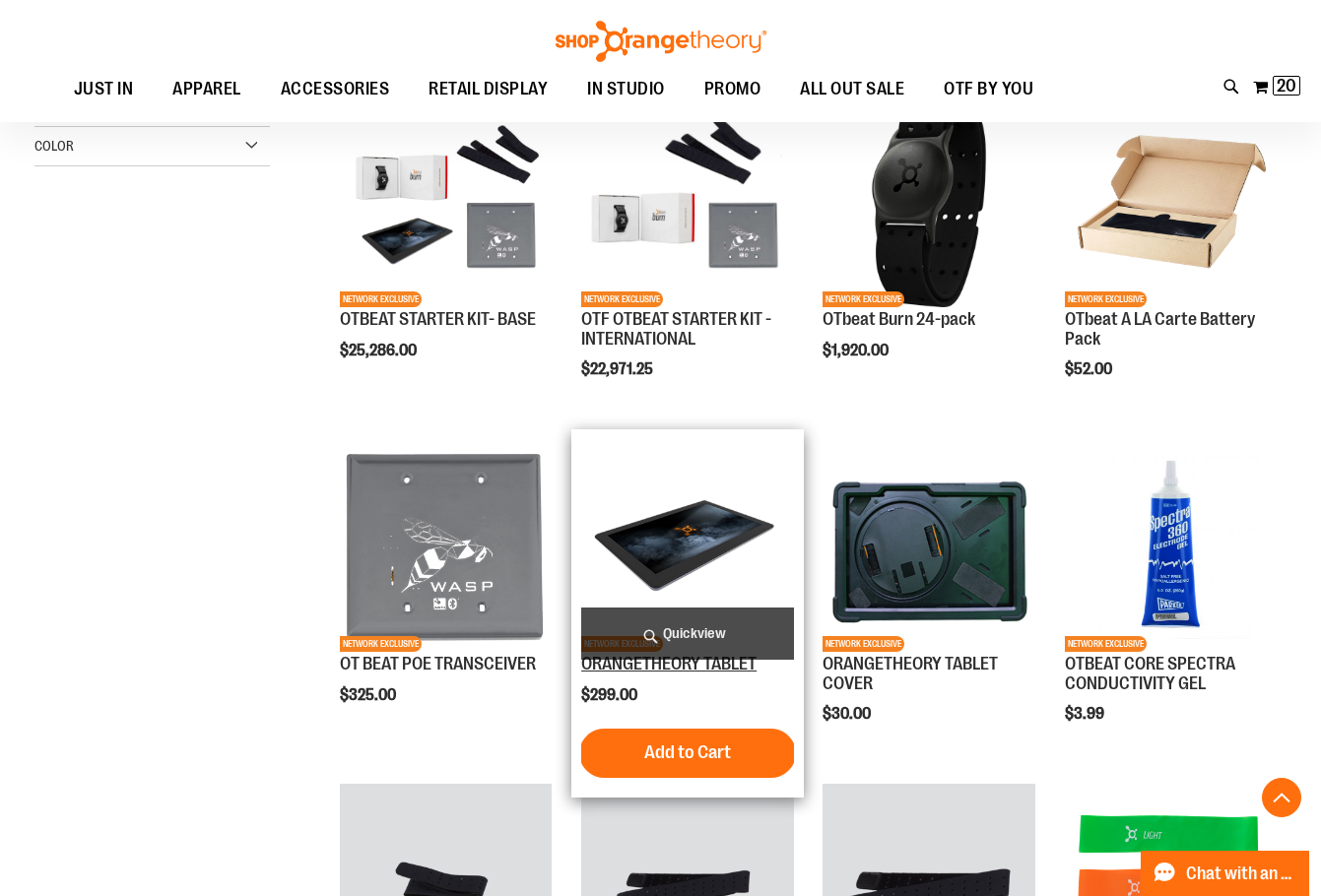 scroll, scrollTop: 591, scrollLeft: 0, axis: vertical 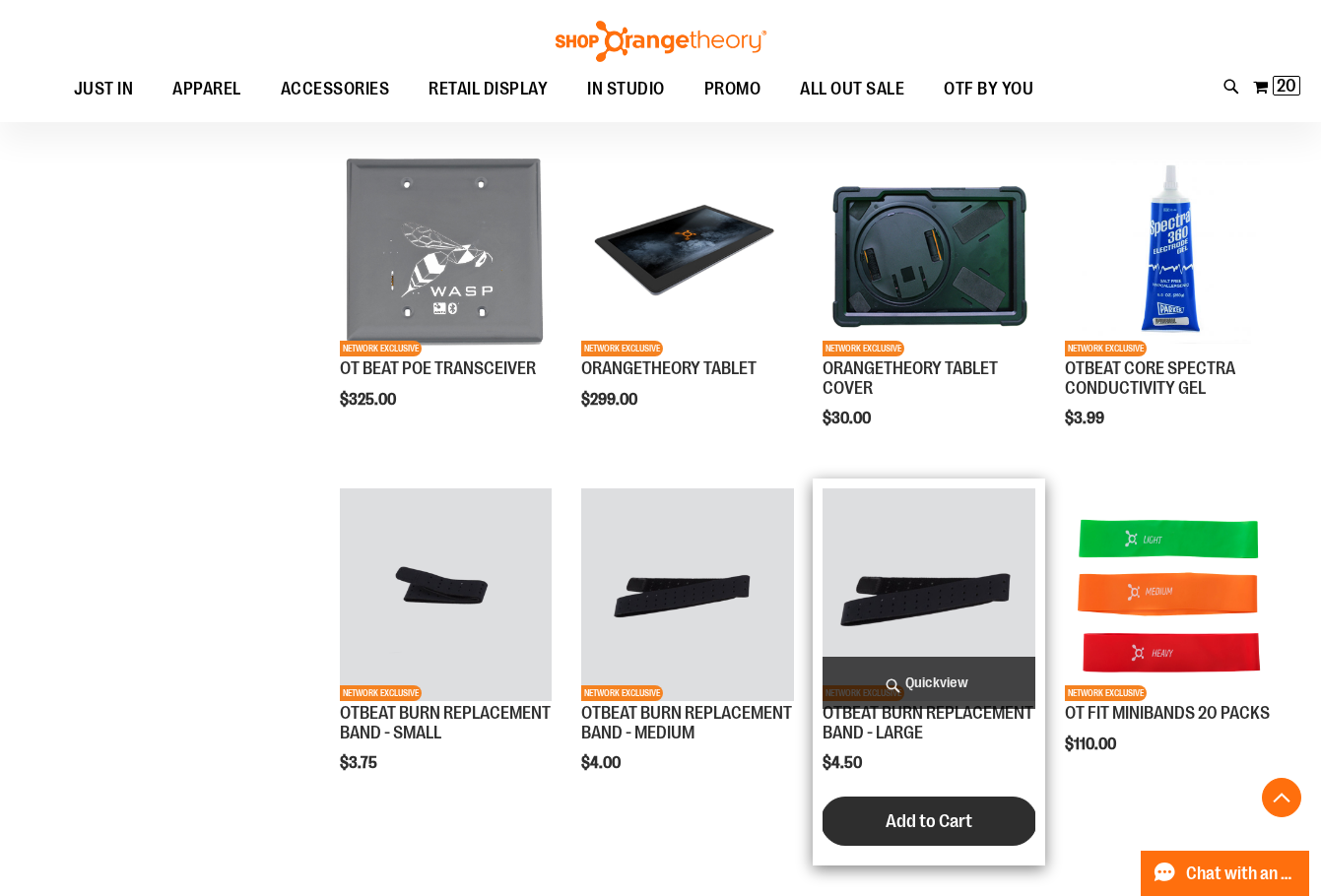 click on "Add to Cart" at bounding box center (929, 821) 